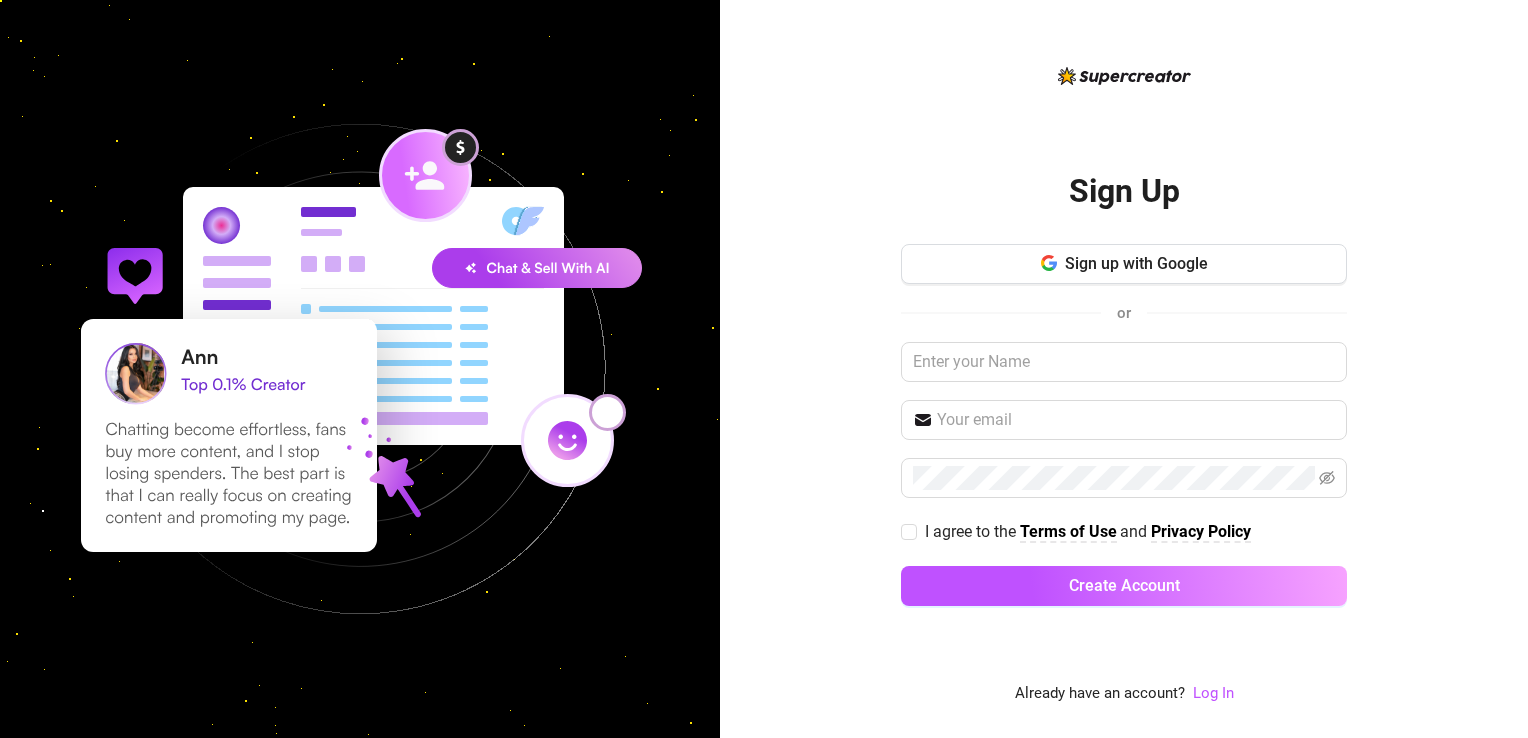 scroll, scrollTop: 0, scrollLeft: 0, axis: both 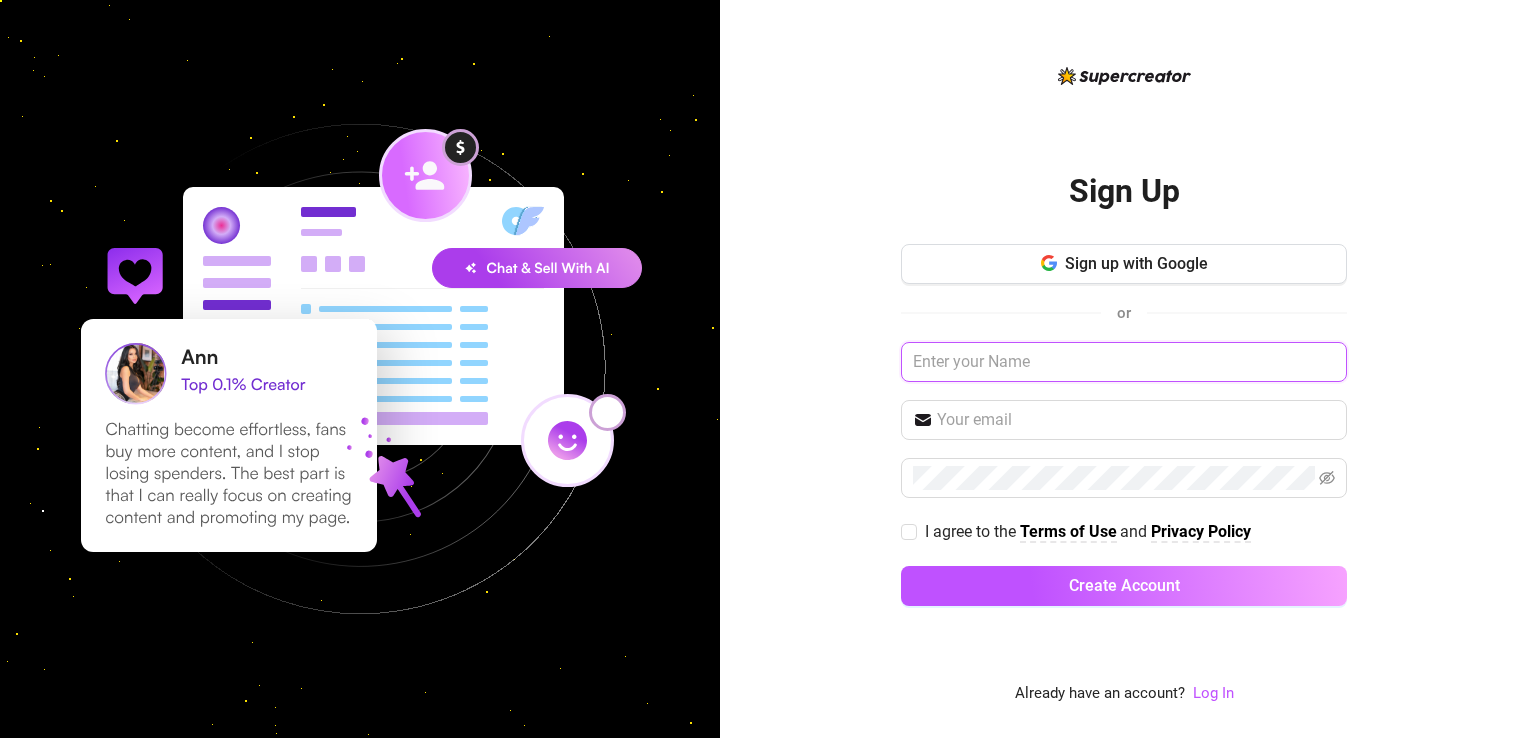 click at bounding box center [1124, 362] 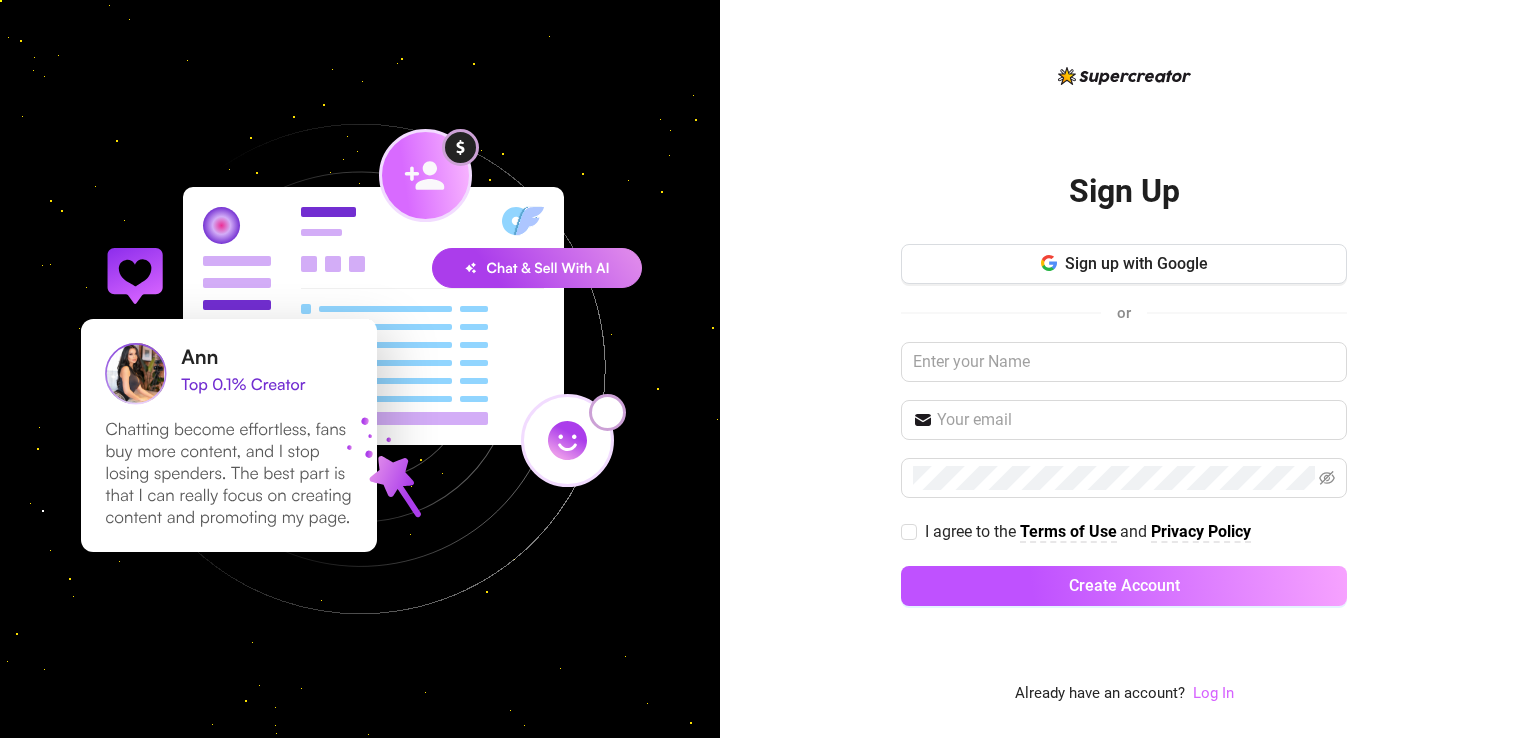 click on "Log In" at bounding box center (1213, 693) 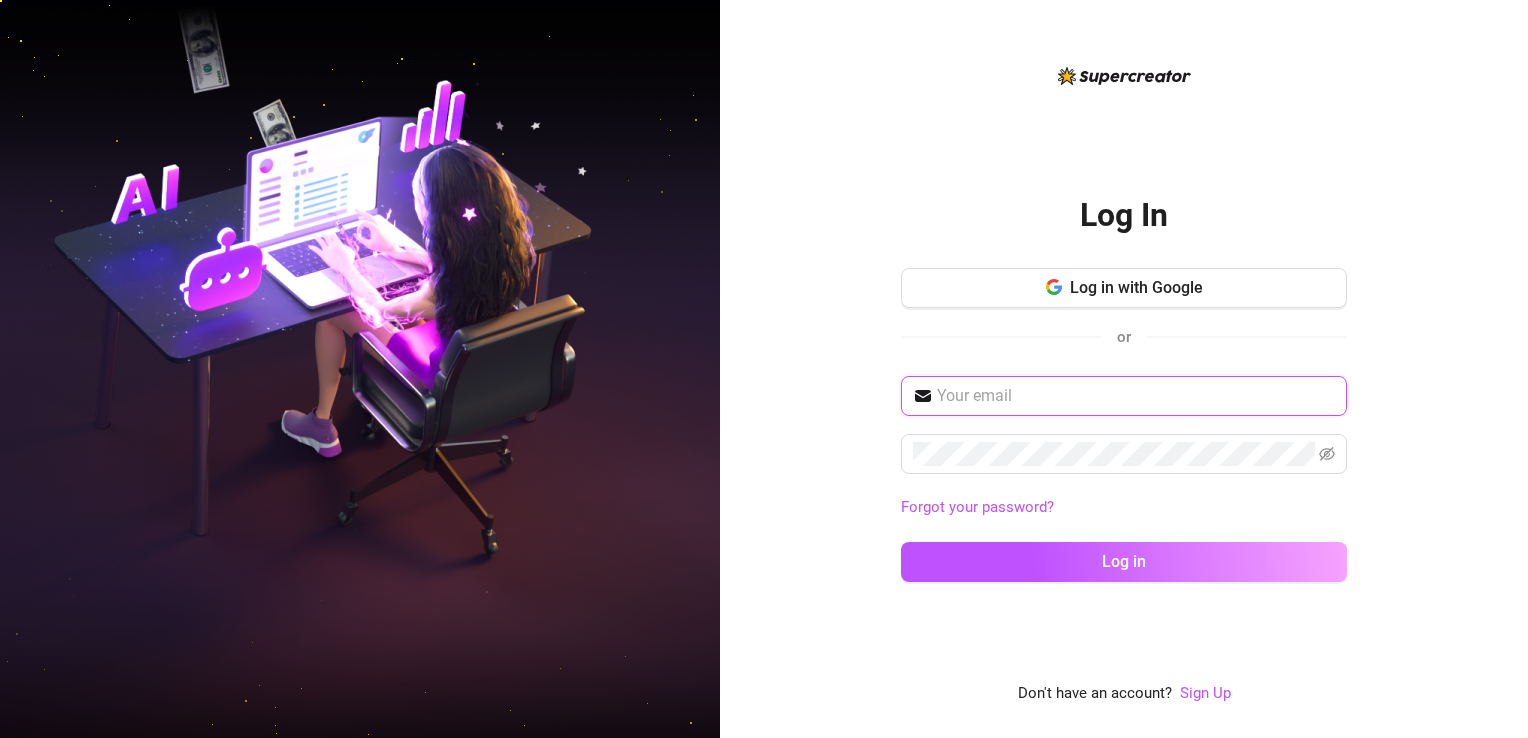 drag, startPoint x: 980, startPoint y: 386, endPoint x: 983, endPoint y: 375, distance: 11.401754 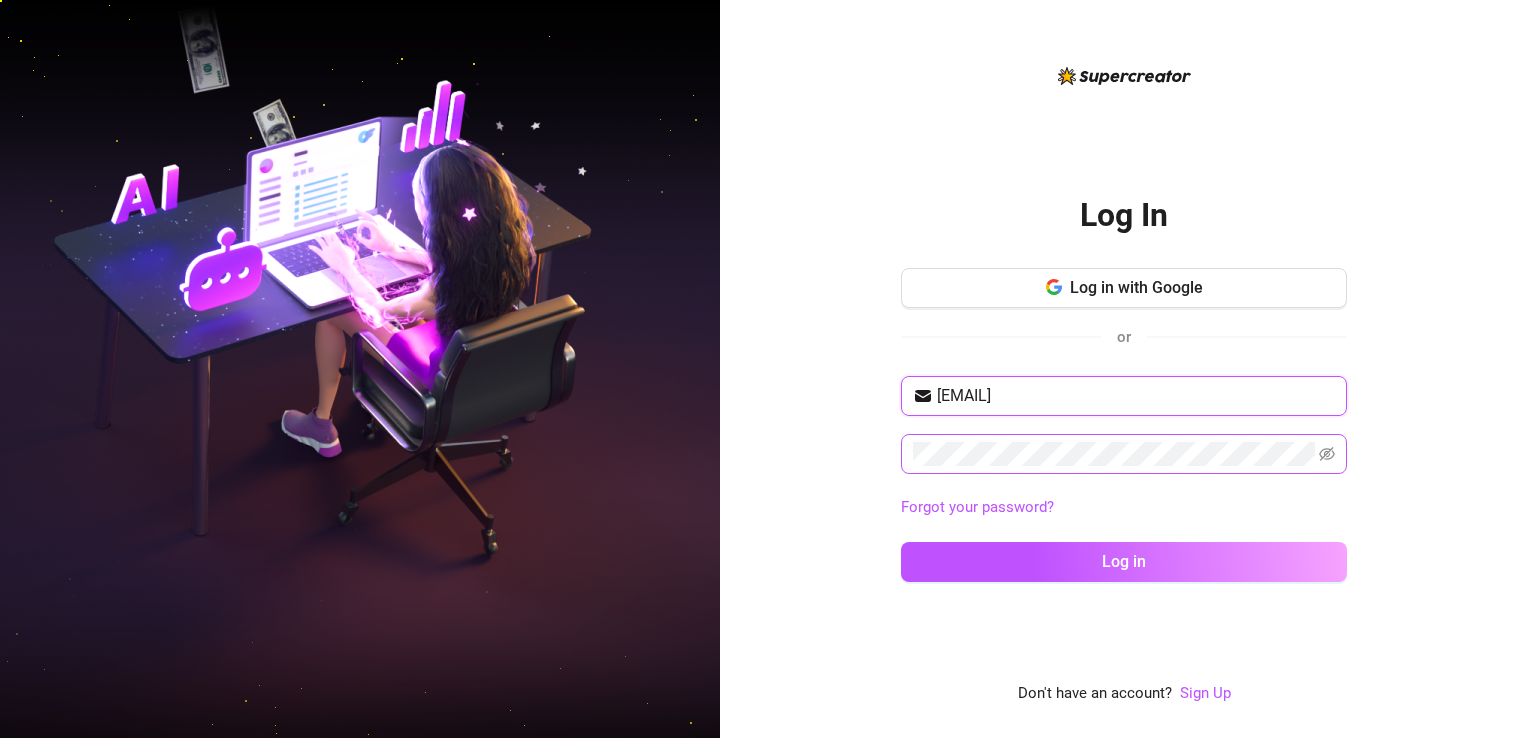 type on "[EMAIL]" 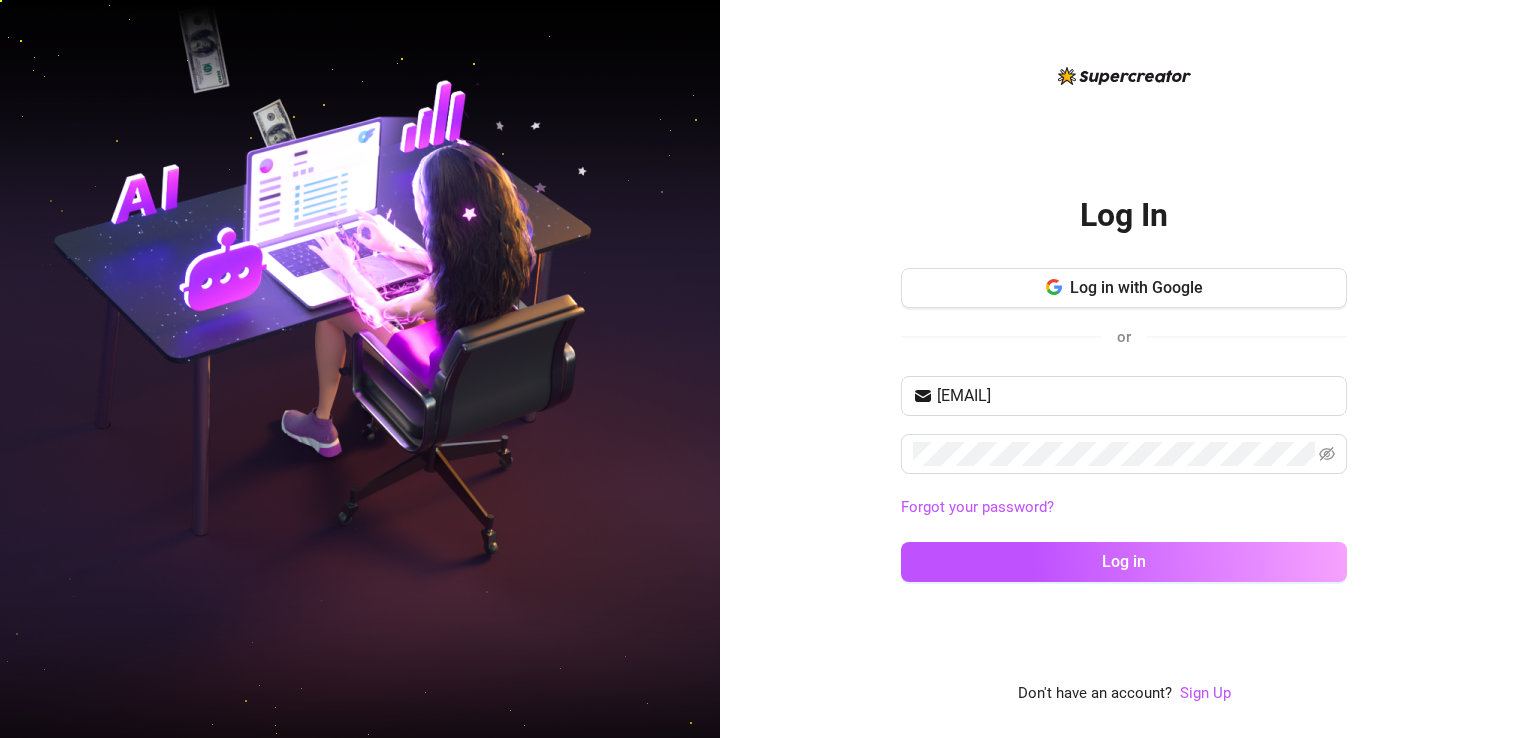 click on "Log In Log in with Google or Nsanchez71784@gmail.com Forgot your password? Log in Don't have an account? Sign Up" at bounding box center [1124, 369] 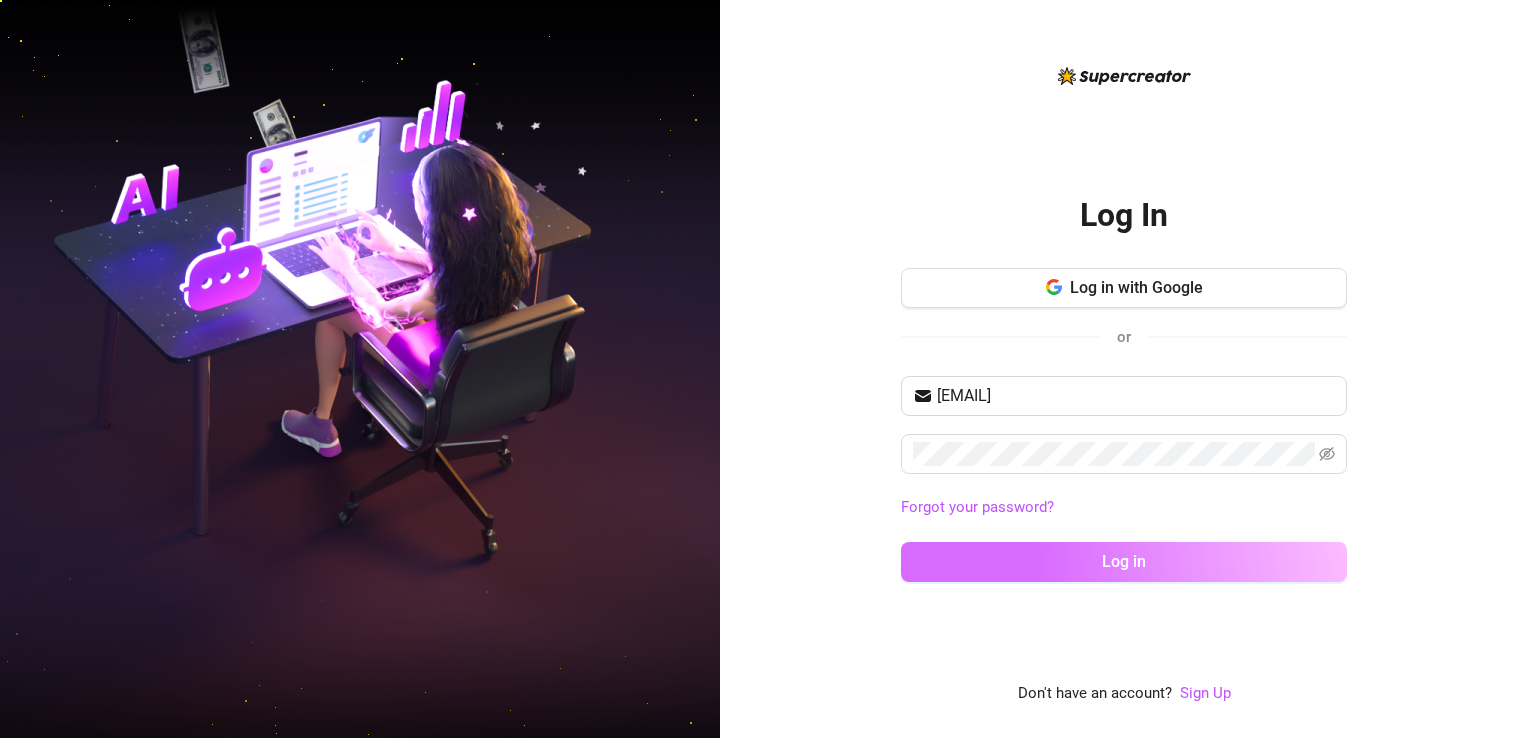 click on "Log in" at bounding box center (1124, 562) 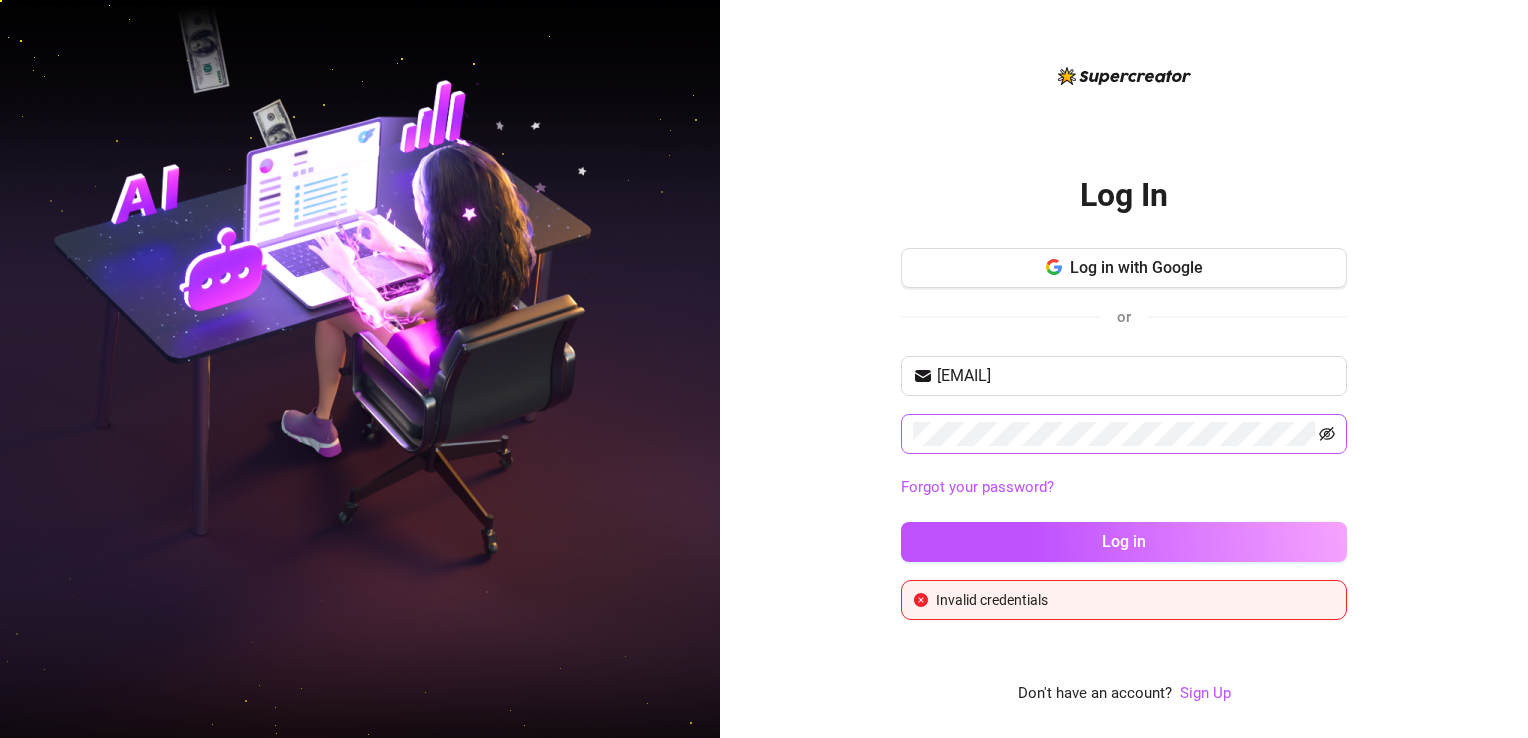 click 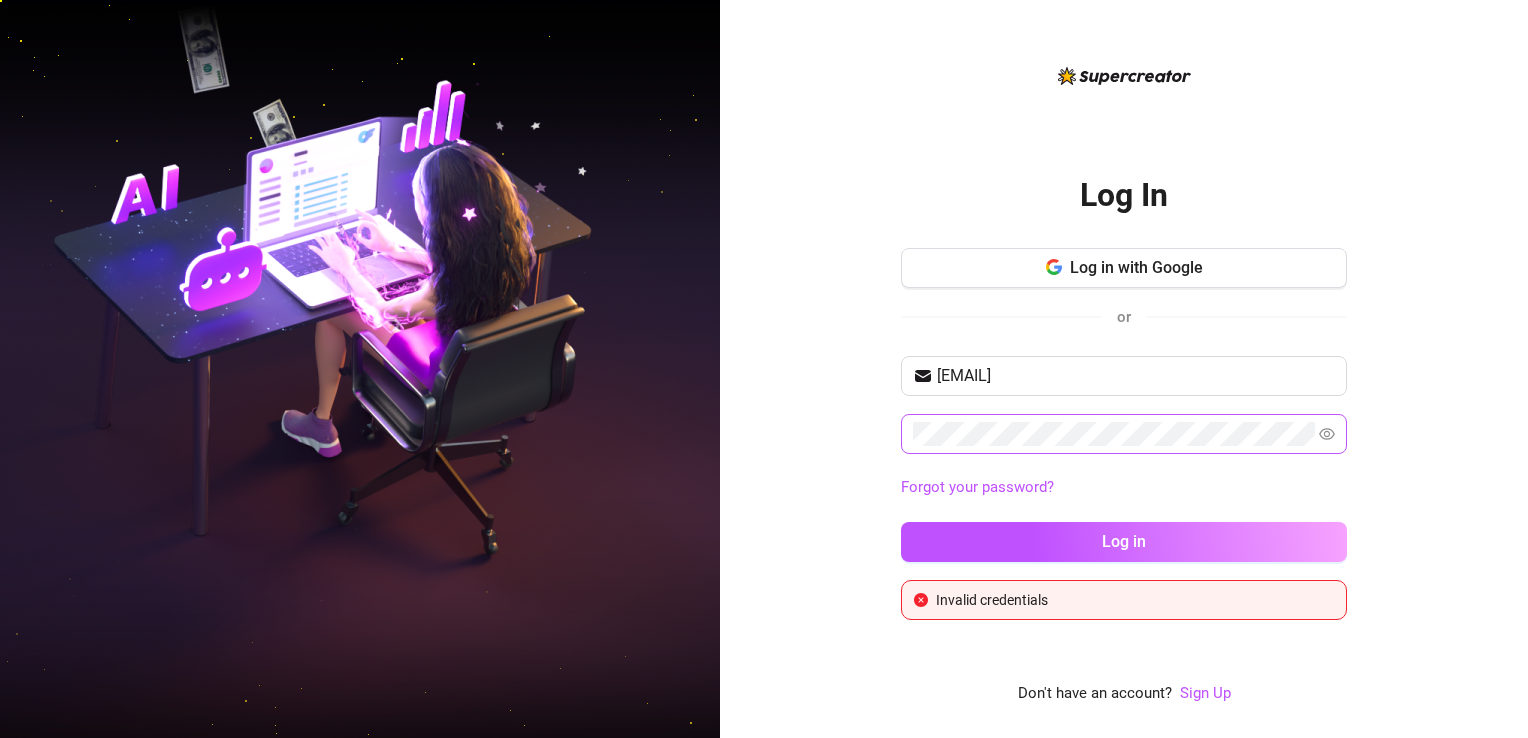 click on "Log in" at bounding box center (1124, 542) 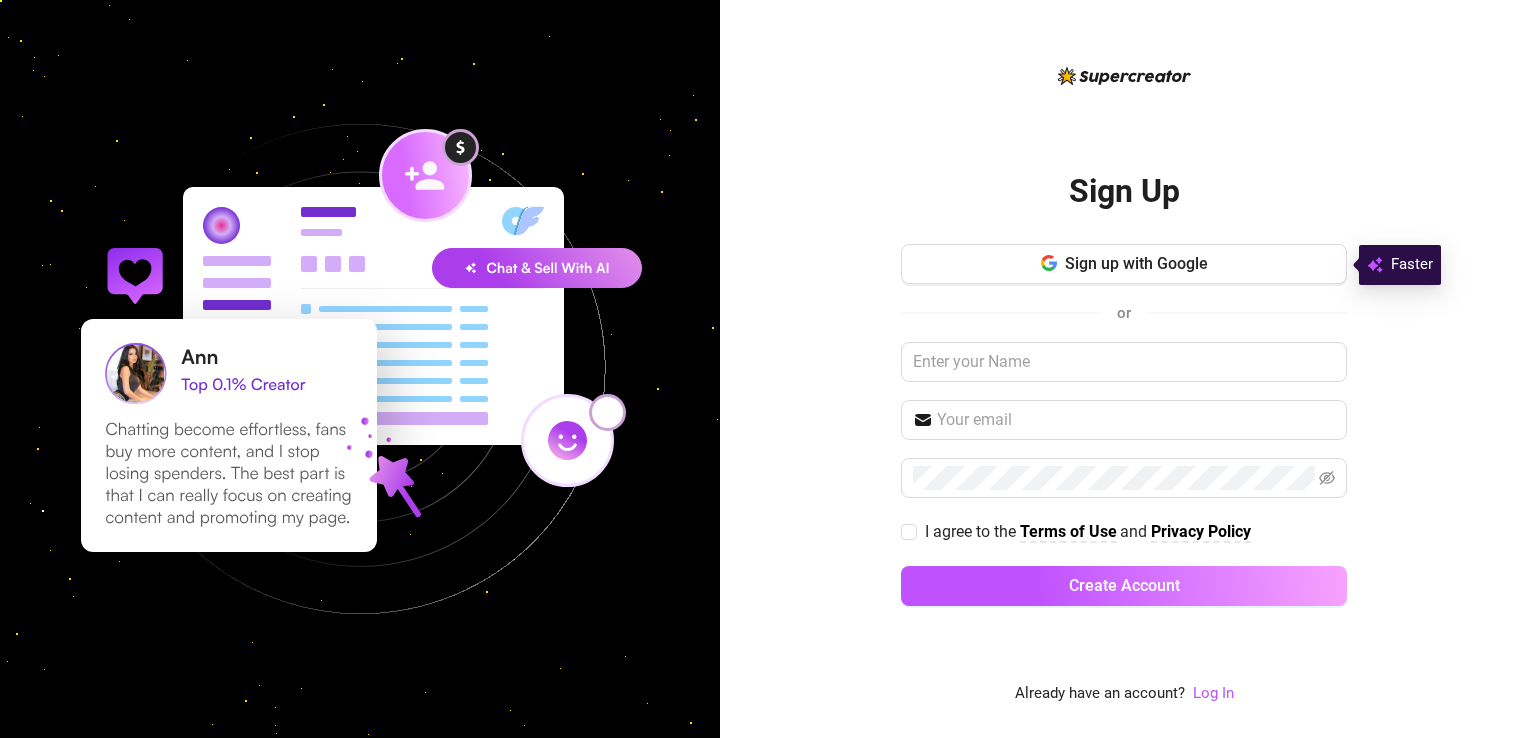 scroll, scrollTop: 0, scrollLeft: 0, axis: both 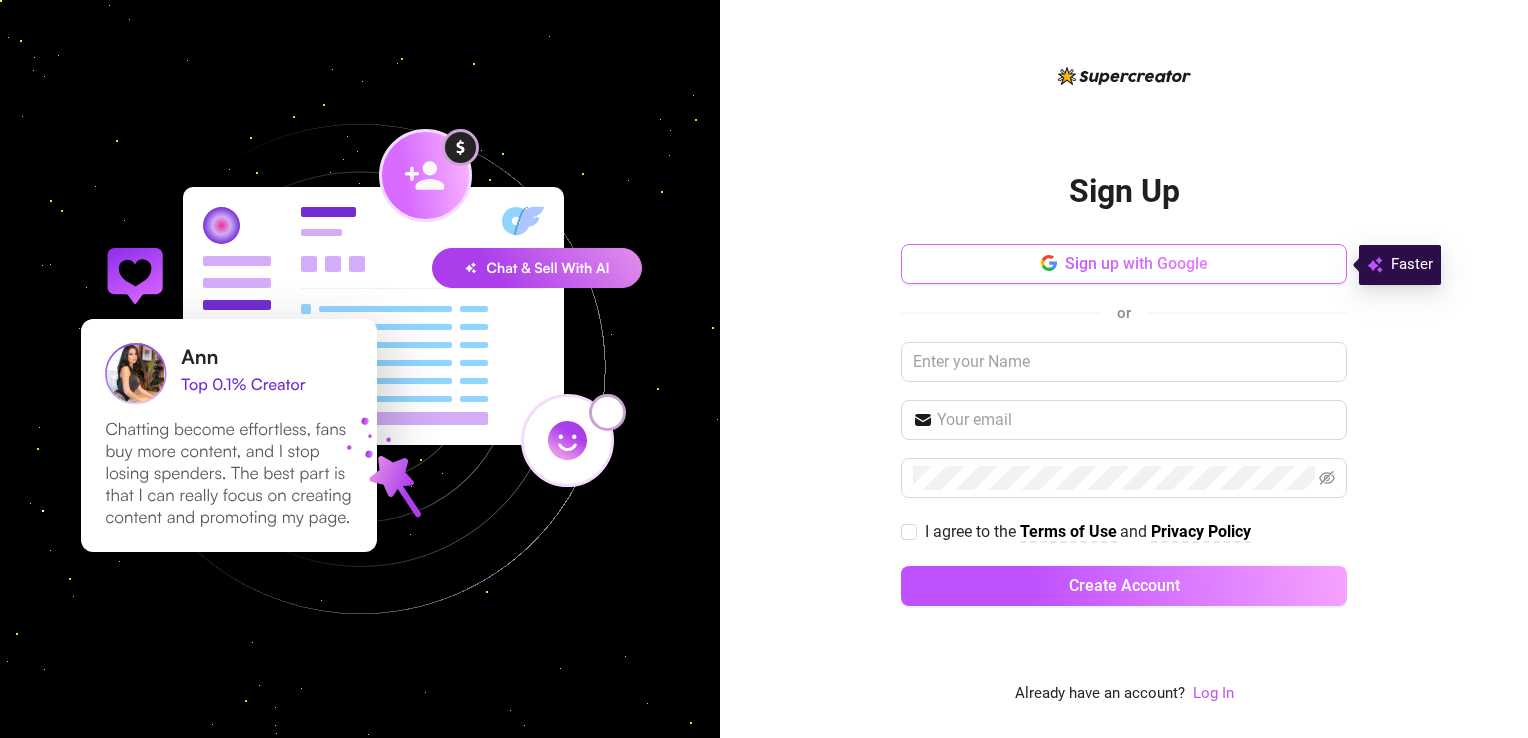 click on "Sign up with Google" at bounding box center (1124, 264) 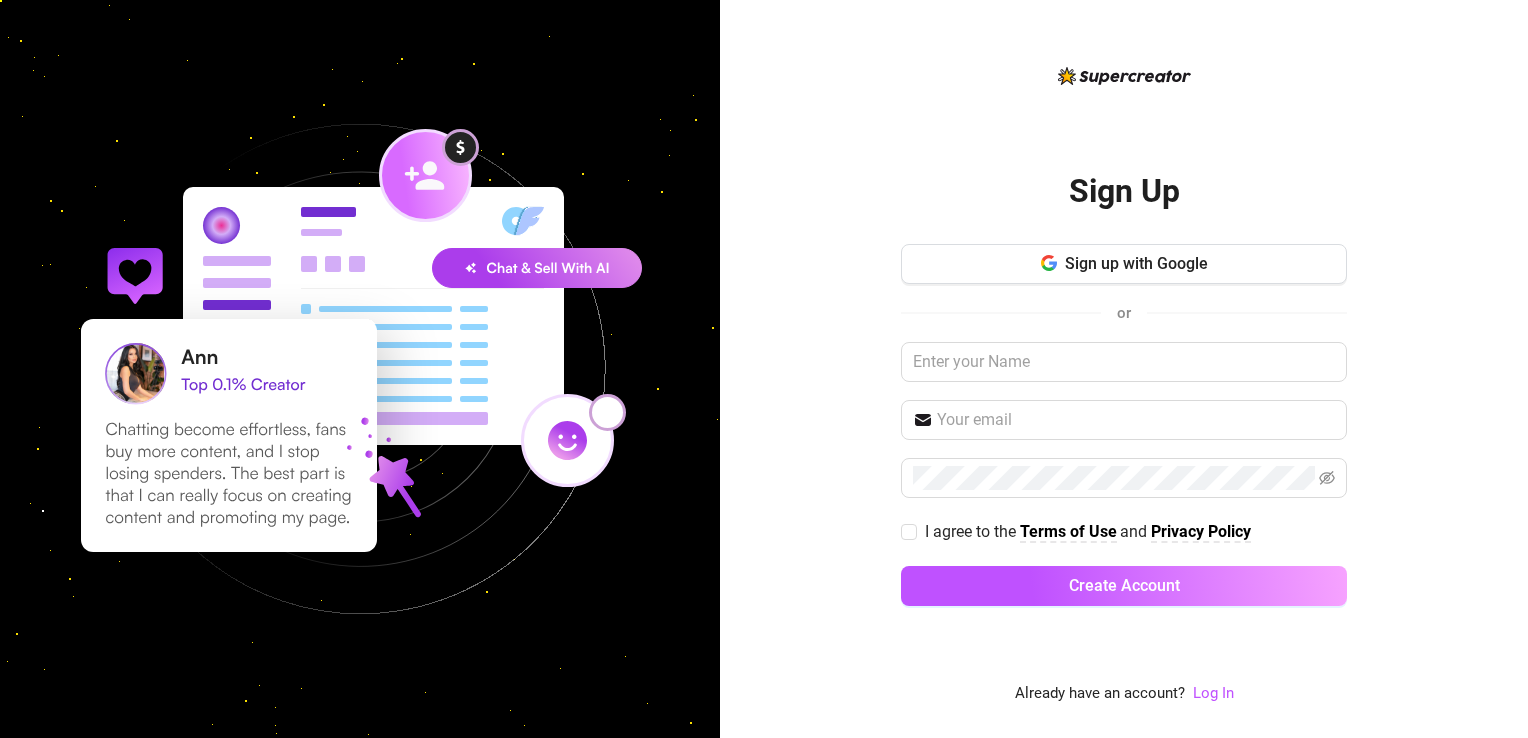 drag, startPoint x: 1271, startPoint y: 254, endPoint x: 1284, endPoint y: 444, distance: 190.44421 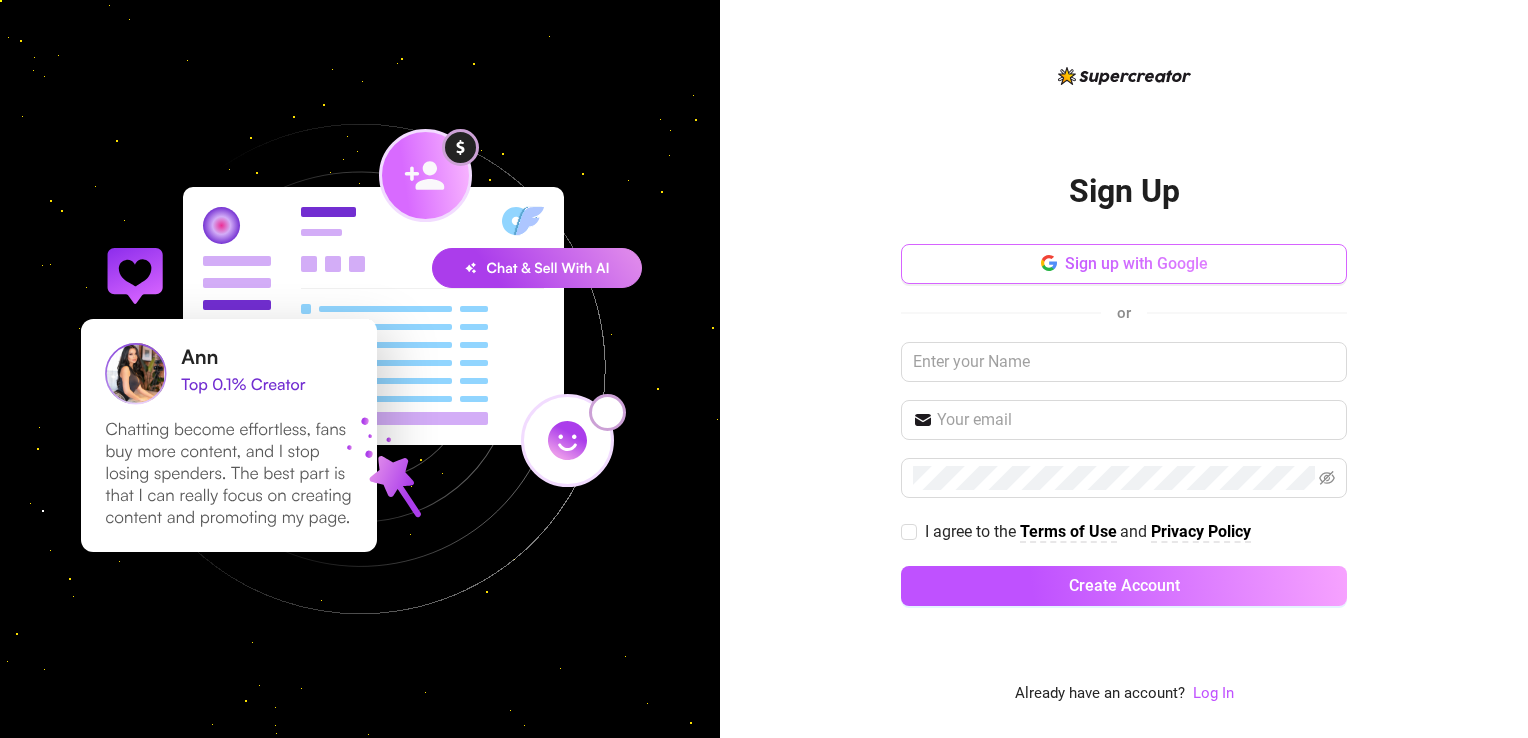 click on "Sign up with Google" at bounding box center (1124, 264) 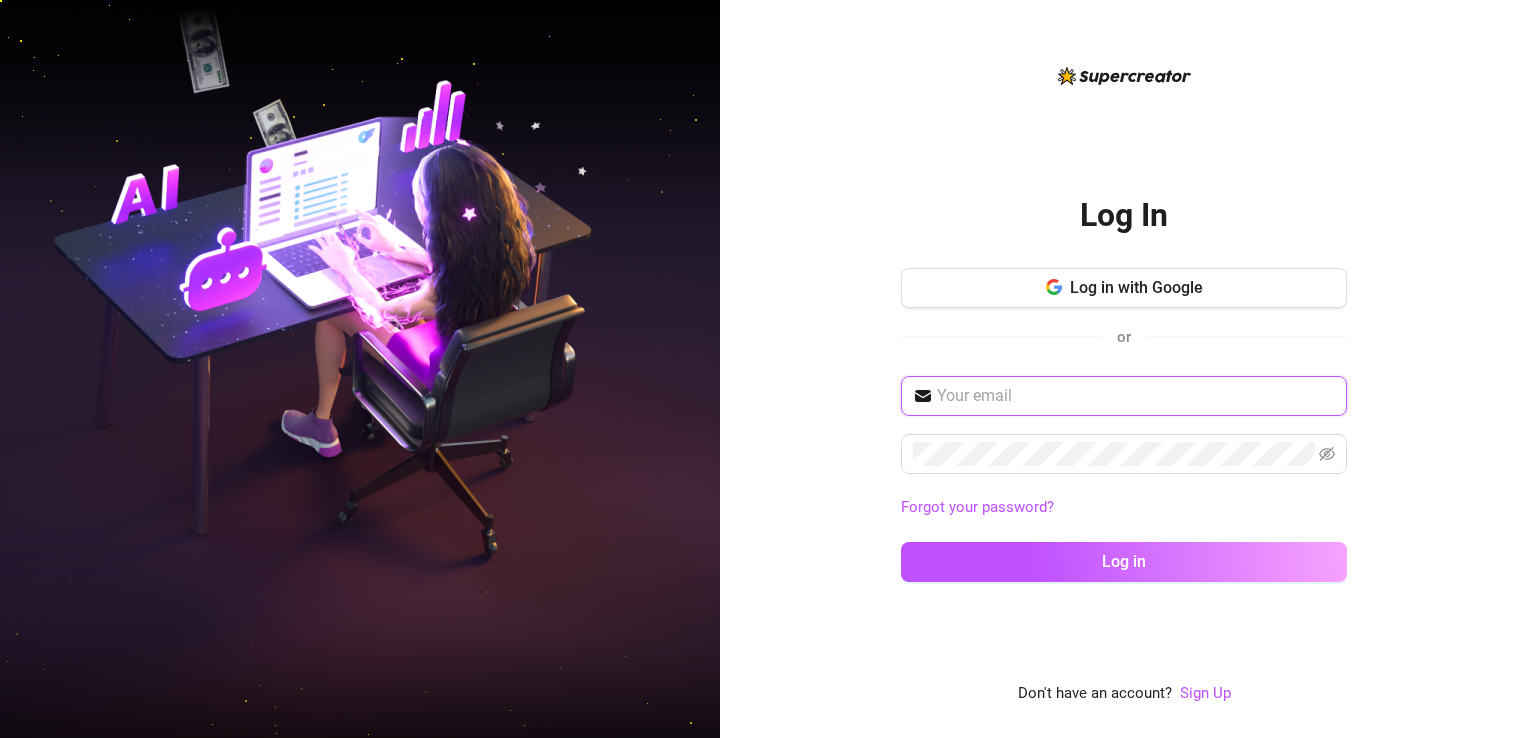 click at bounding box center (1136, 396) 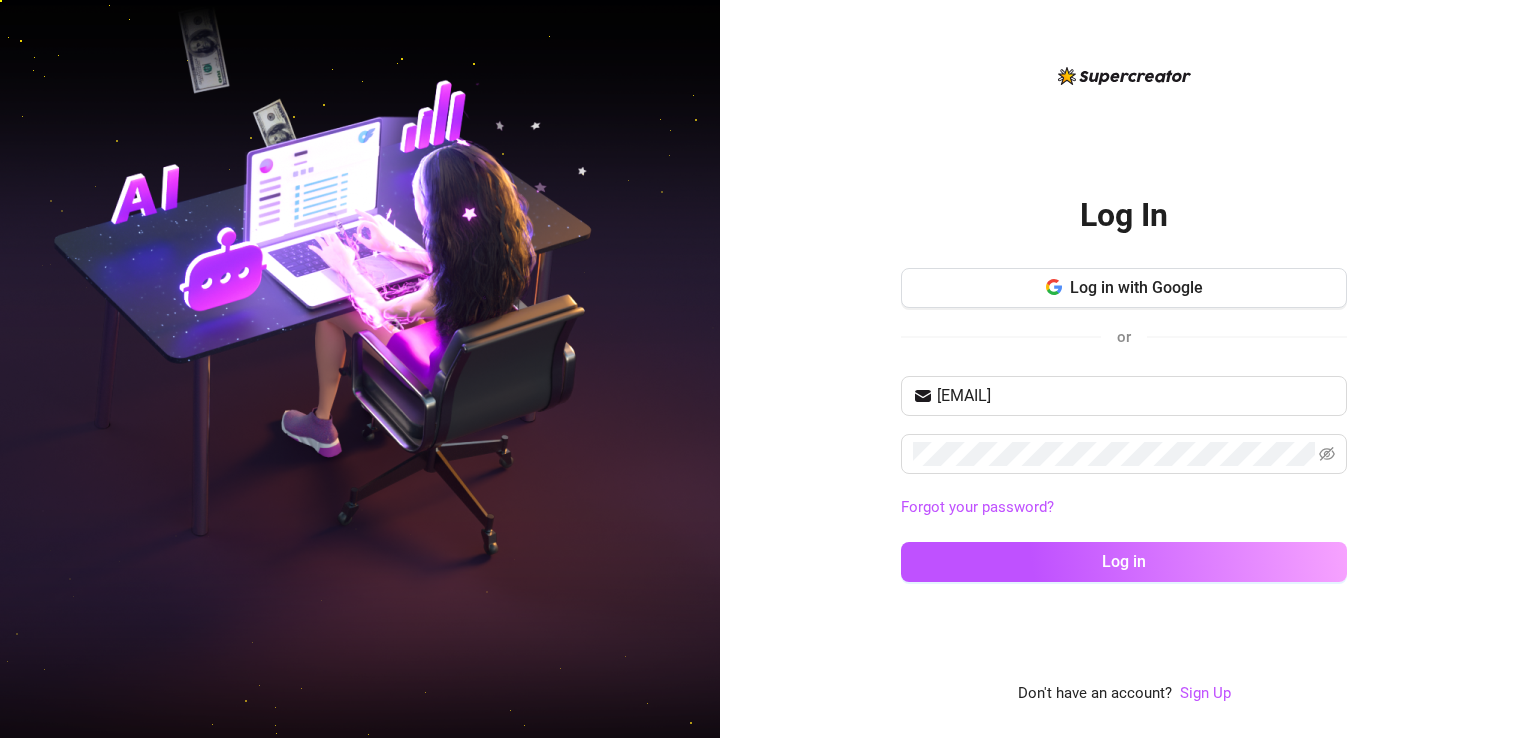 click on "Log In Log in with Google or Nsanchez71784@gmail.com Forgot your password? Log in Don't have an account? Sign Up" at bounding box center (1124, 369) 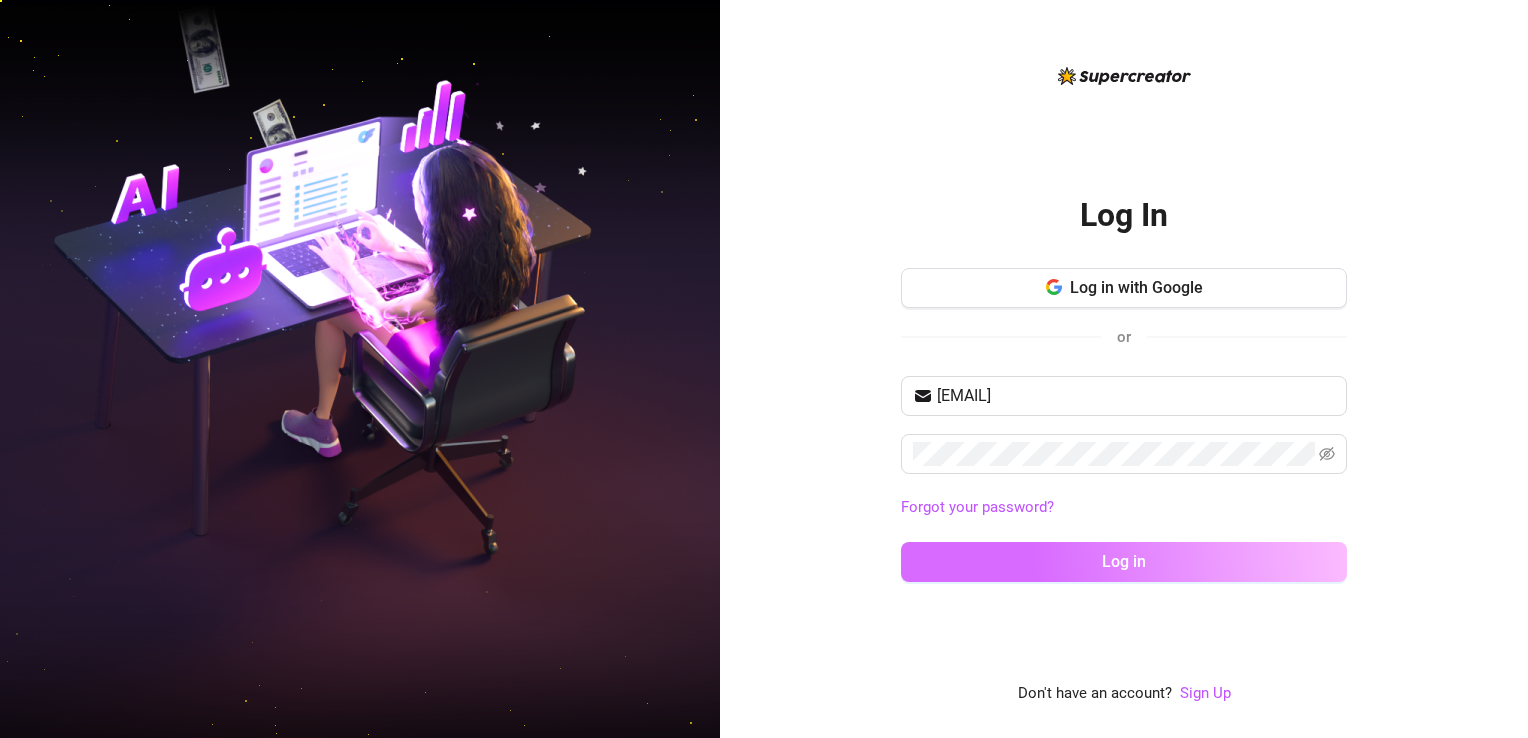 click on "Log in" at bounding box center (1124, 562) 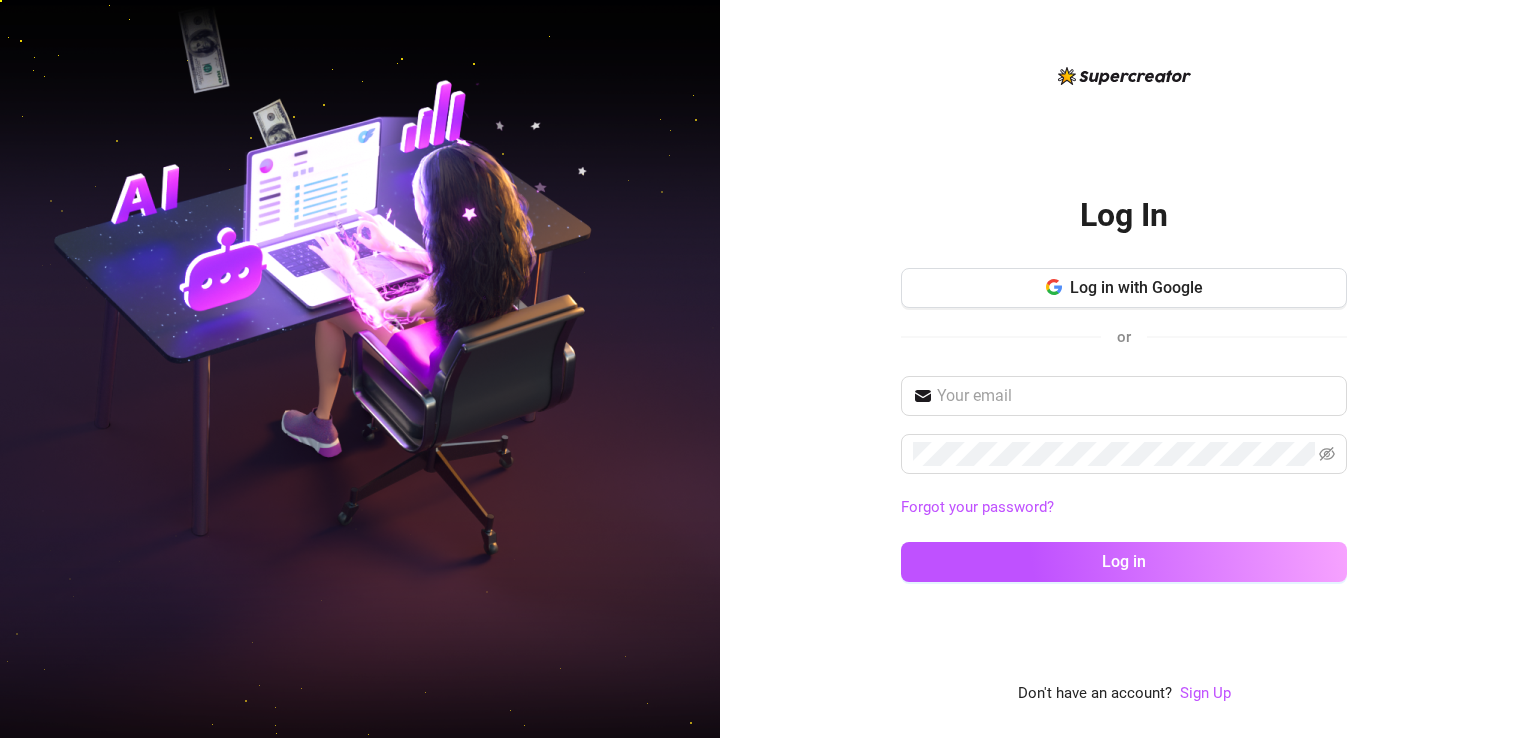 scroll, scrollTop: 0, scrollLeft: 0, axis: both 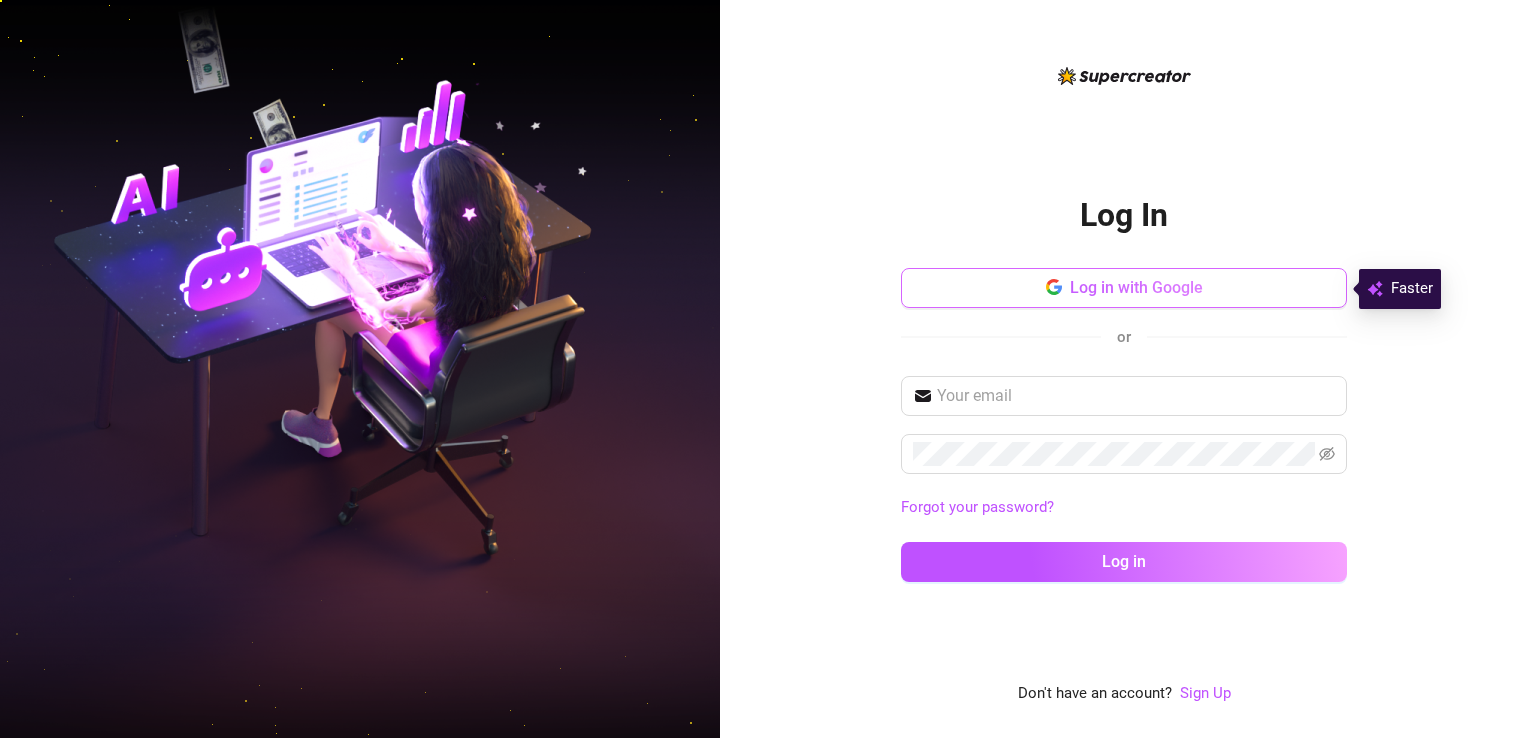 click at bounding box center [1054, 287] 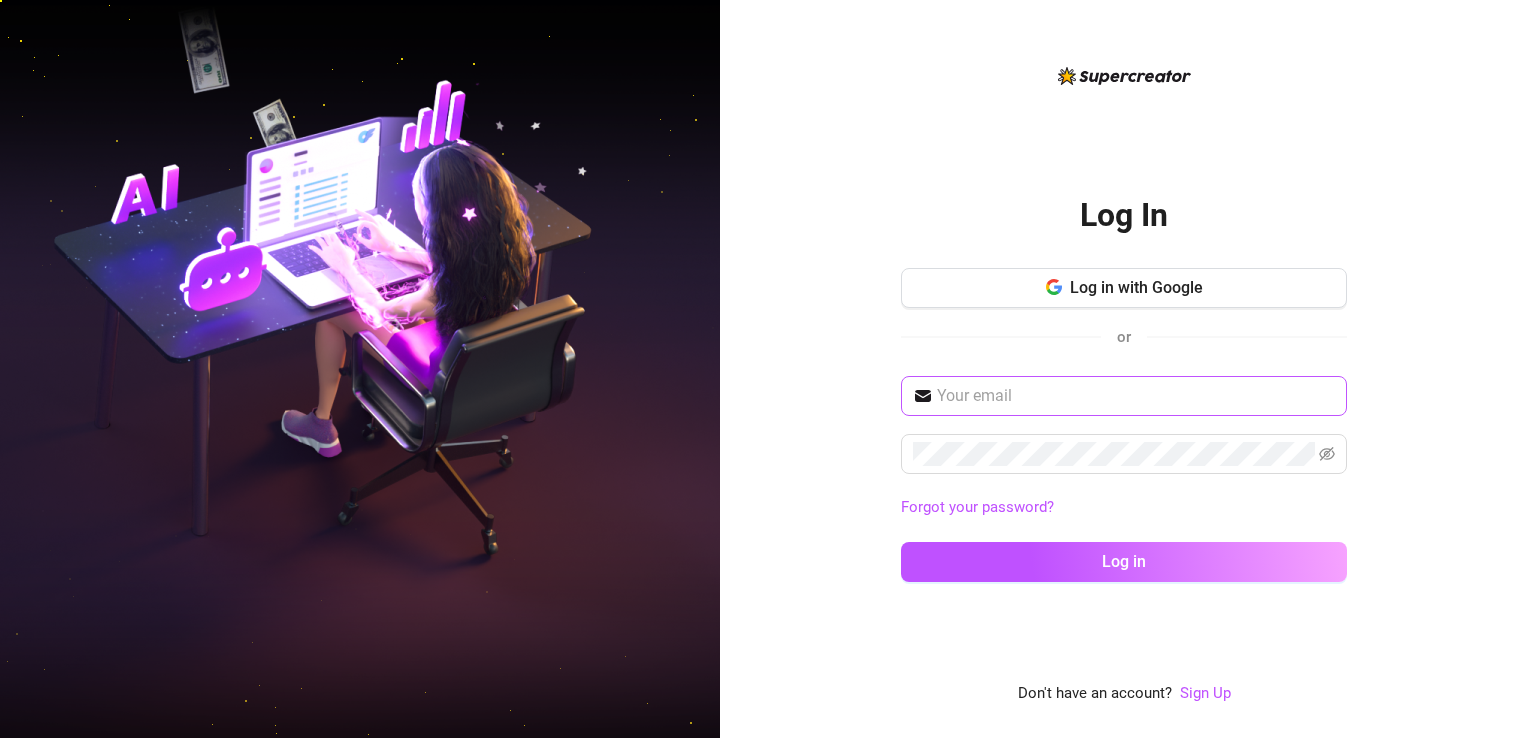 click at bounding box center [1124, 396] 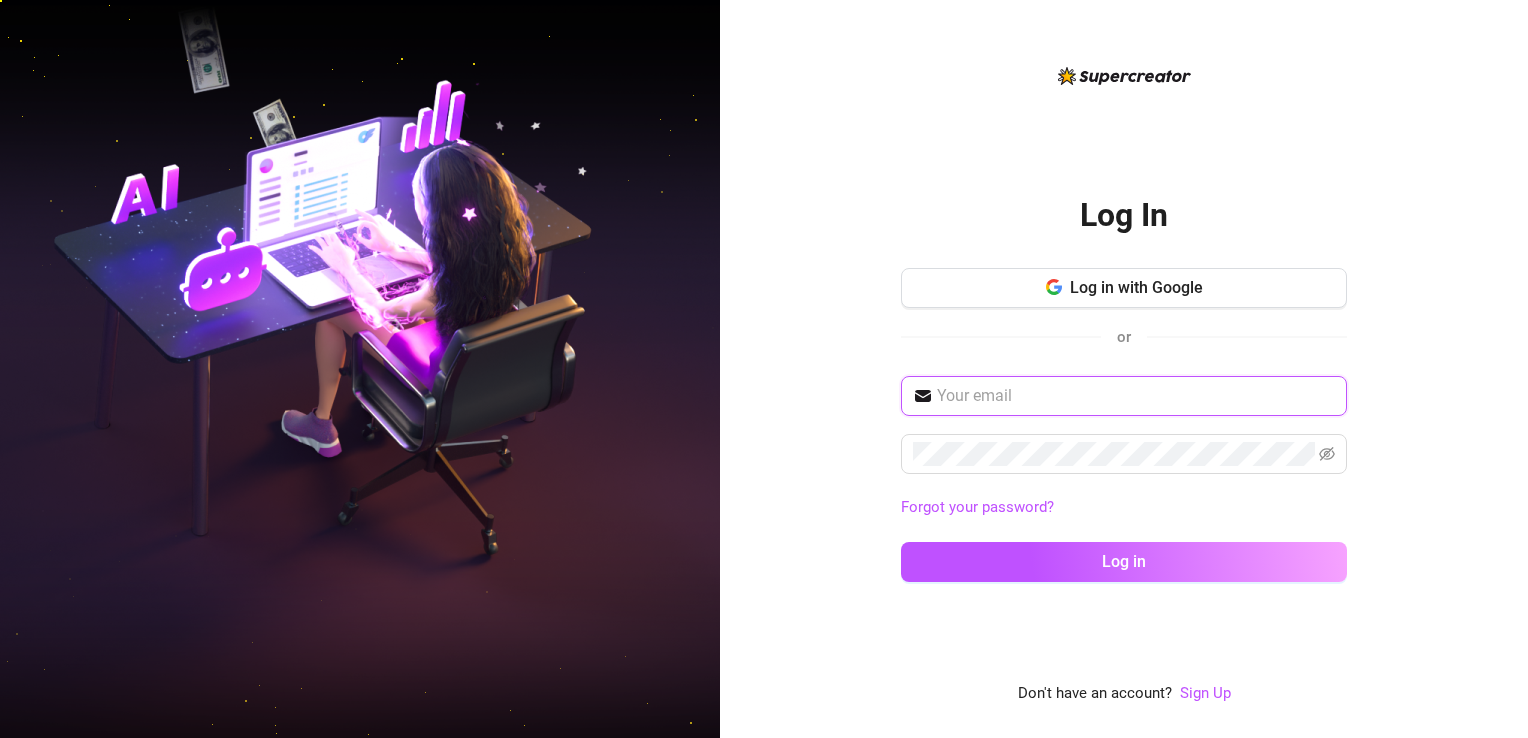 click at bounding box center [1136, 396] 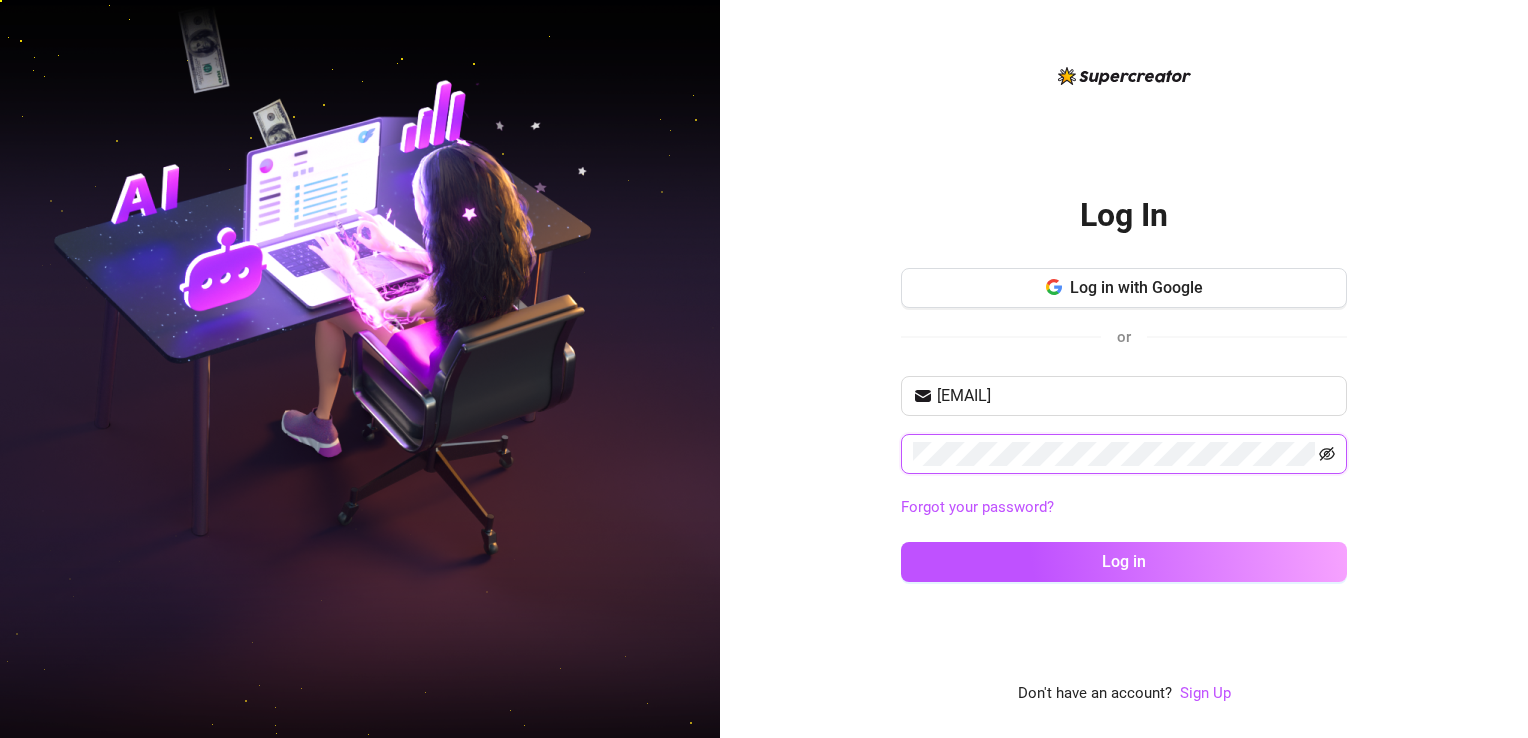 click 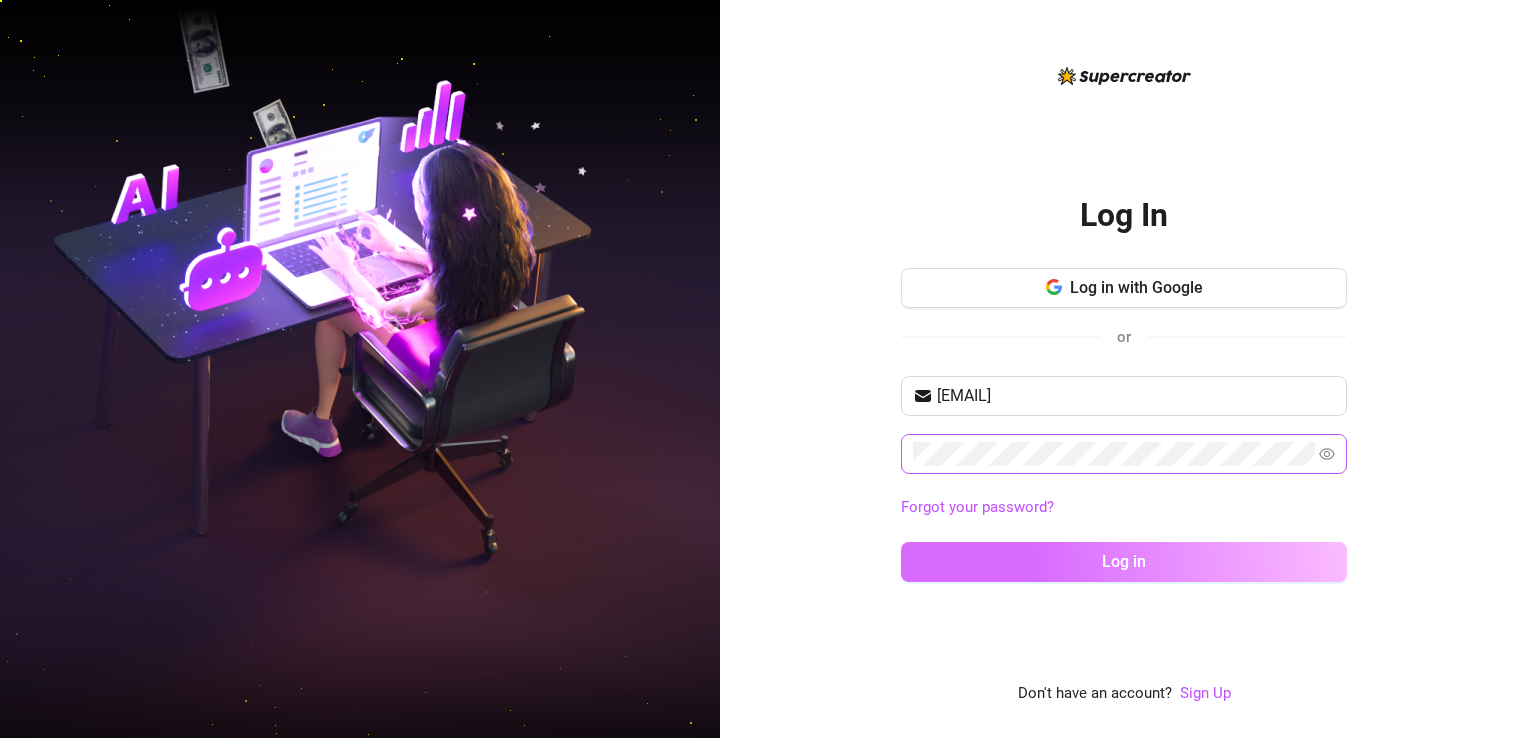 click on "Log in" at bounding box center (1124, 562) 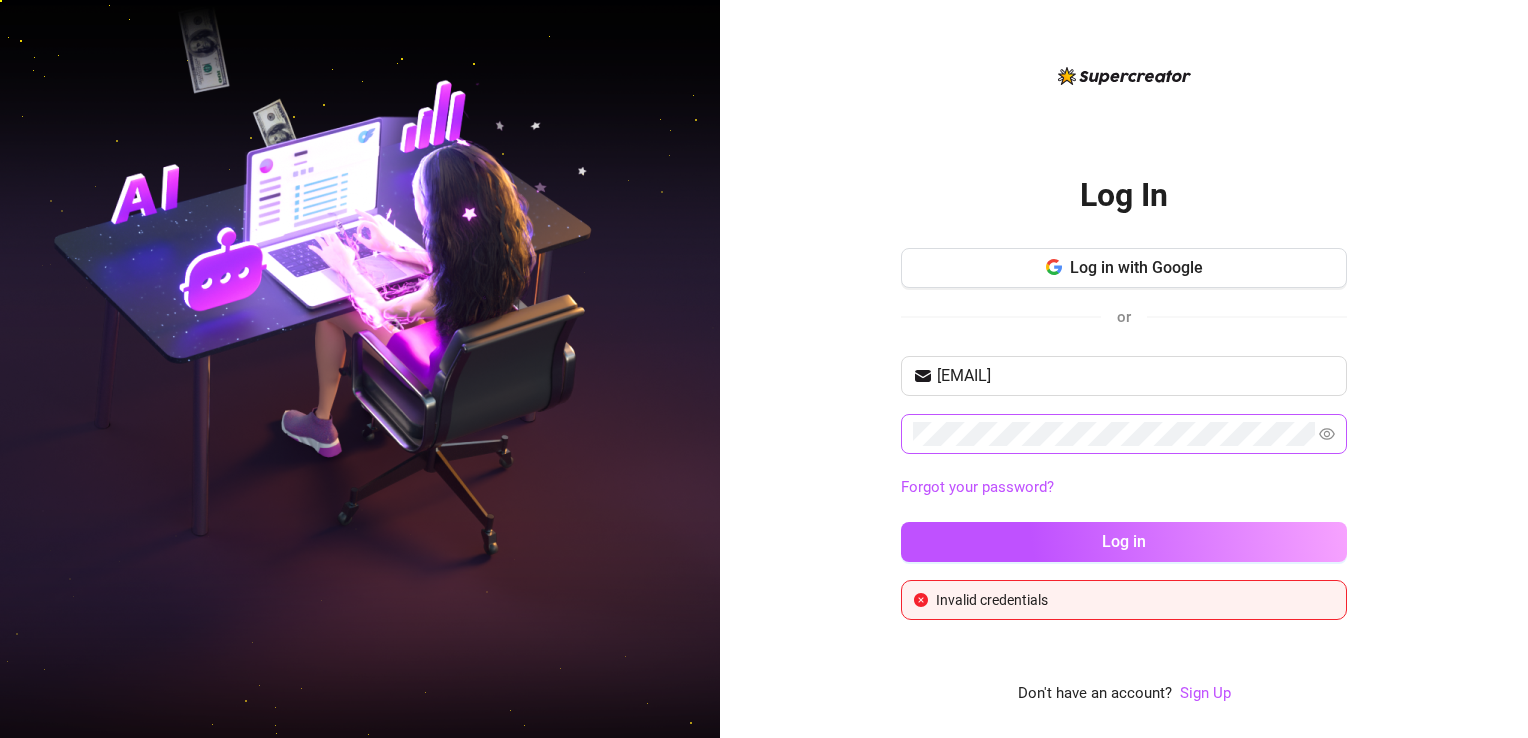 click on "Log In Log in with Google or [EMAIL] Forgot your password? Log in Invalid credentials Don't have an account? Sign Up" at bounding box center [1124, 385] 